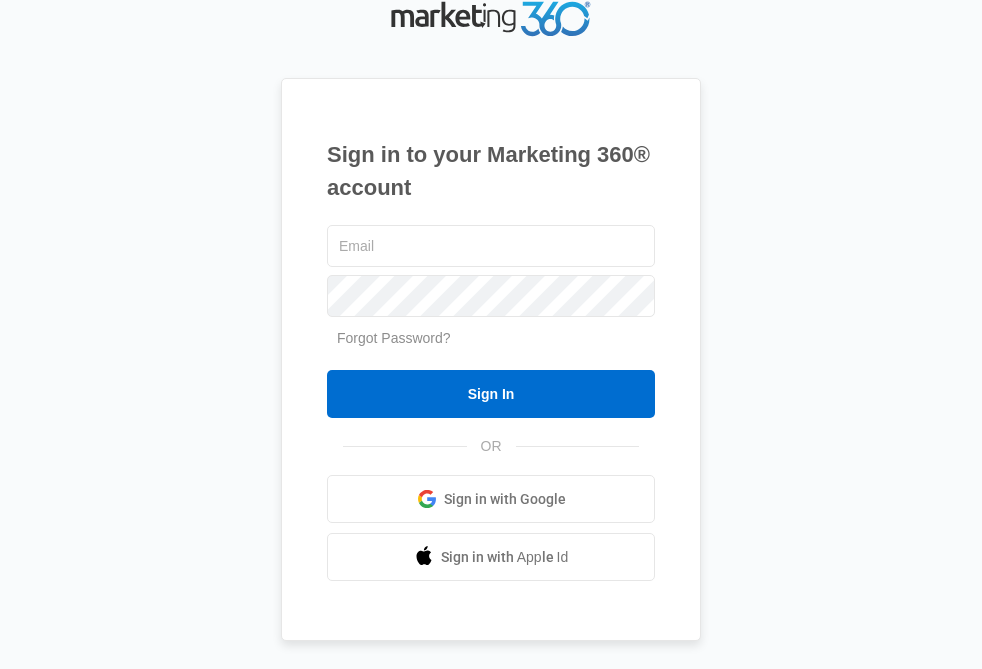 scroll, scrollTop: 0, scrollLeft: 0, axis: both 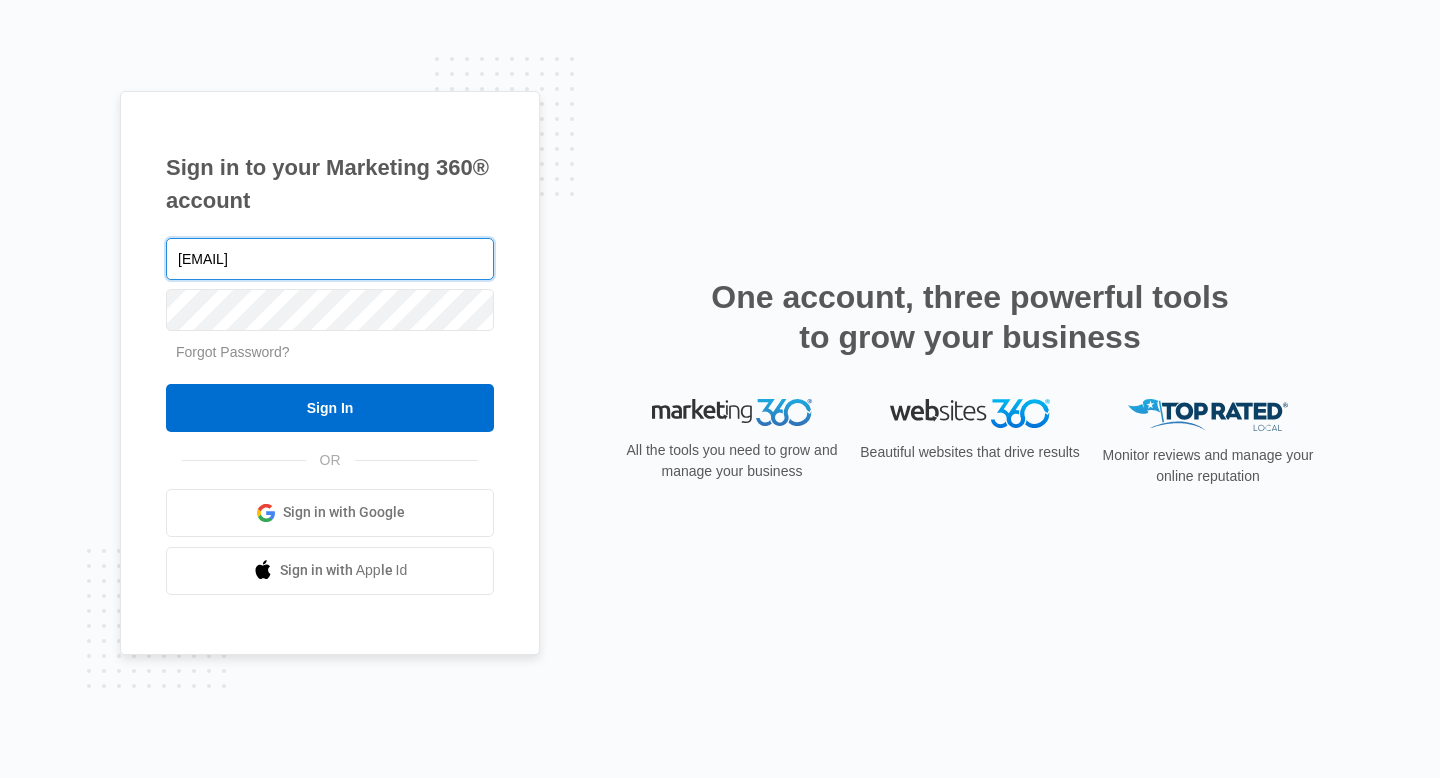 type on "[EMAIL]" 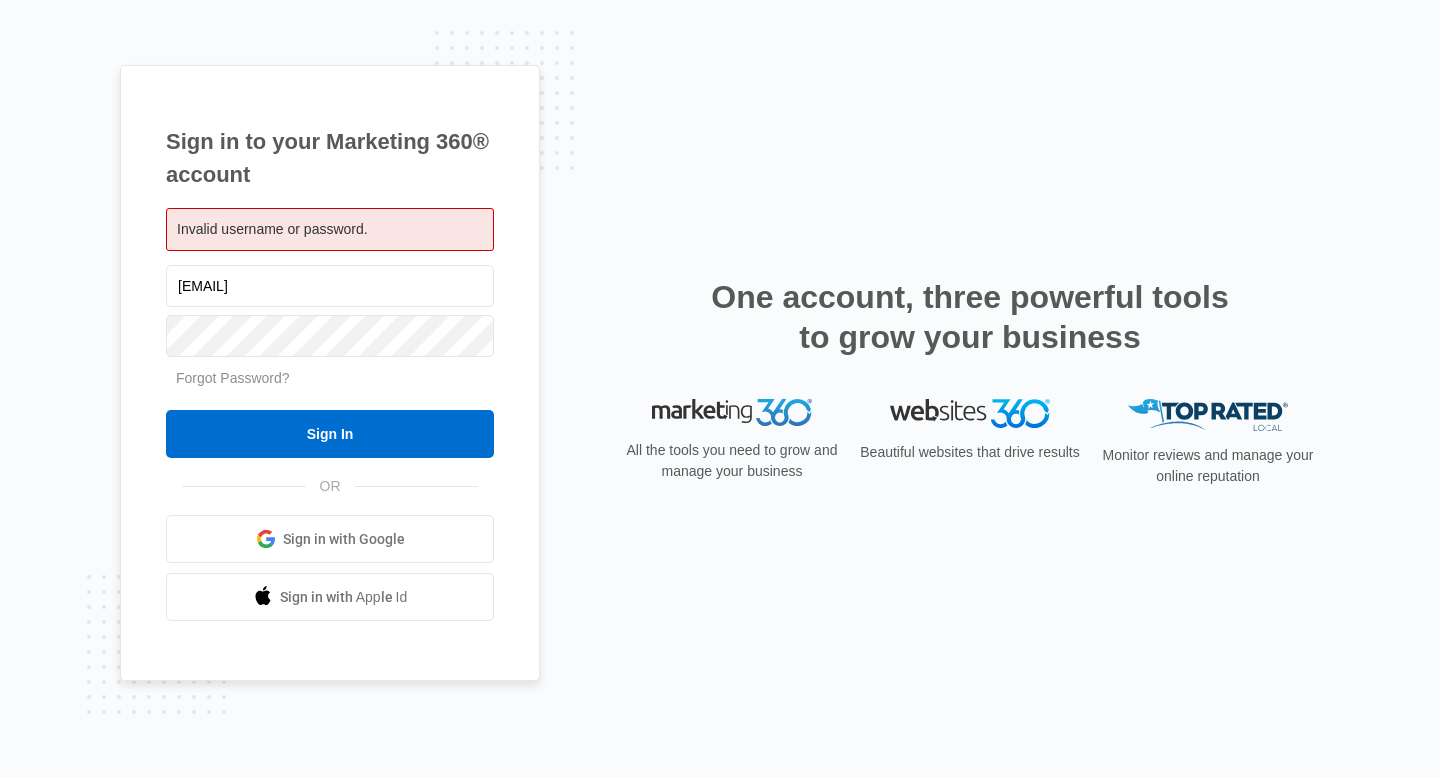 scroll, scrollTop: 0, scrollLeft: 0, axis: both 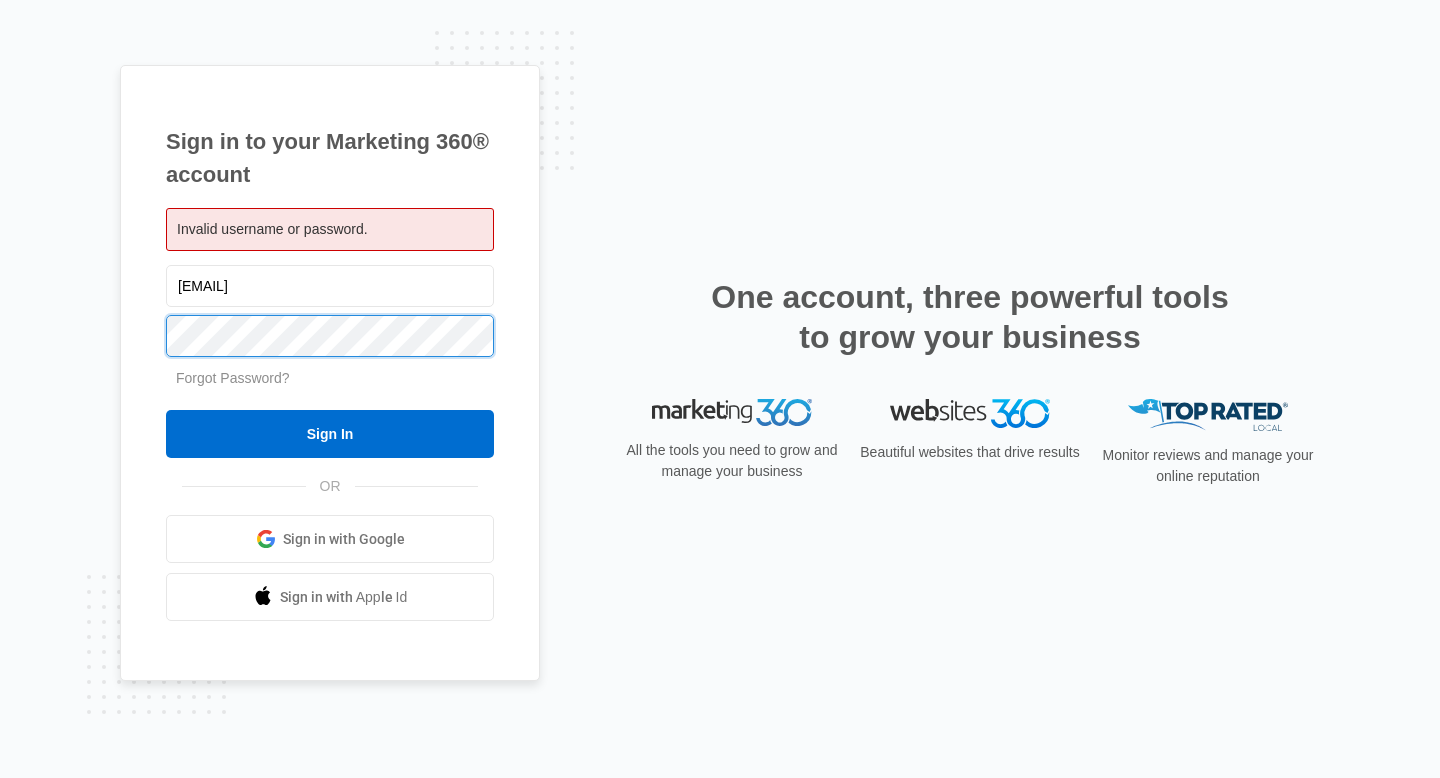 click on "Sign In" at bounding box center (330, 434) 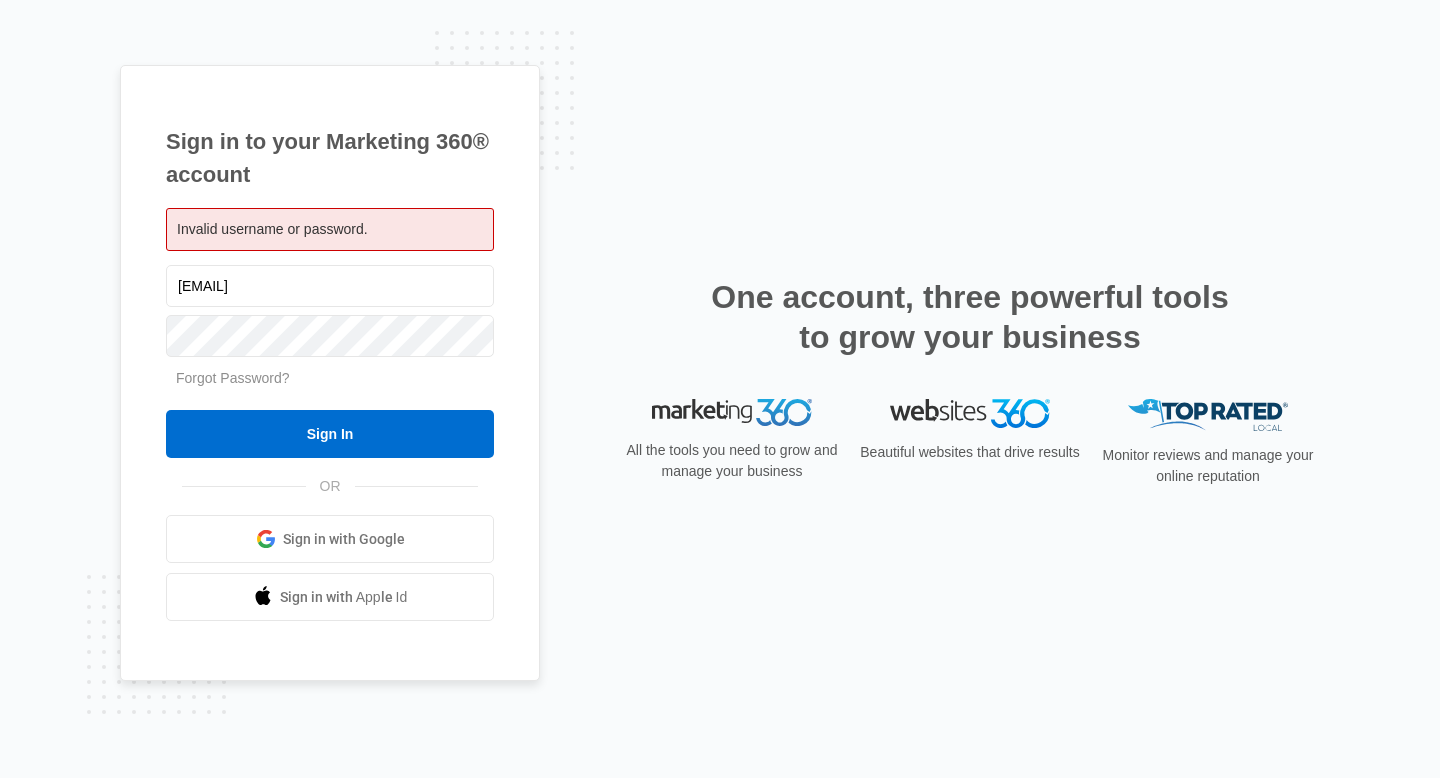 scroll, scrollTop: 0, scrollLeft: 0, axis: both 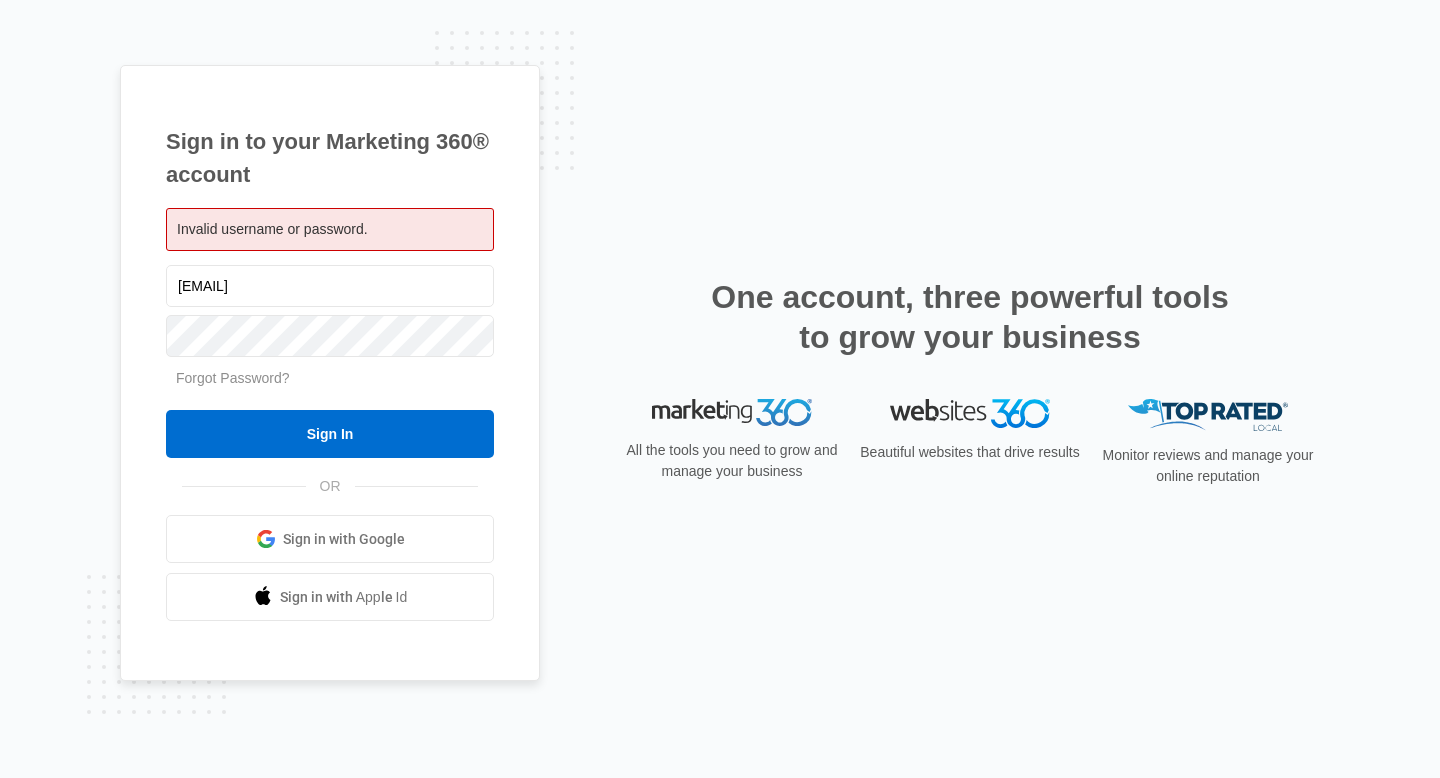 drag, startPoint x: 381, startPoint y: 286, endPoint x: 0, endPoint y: 287, distance: 381.0013 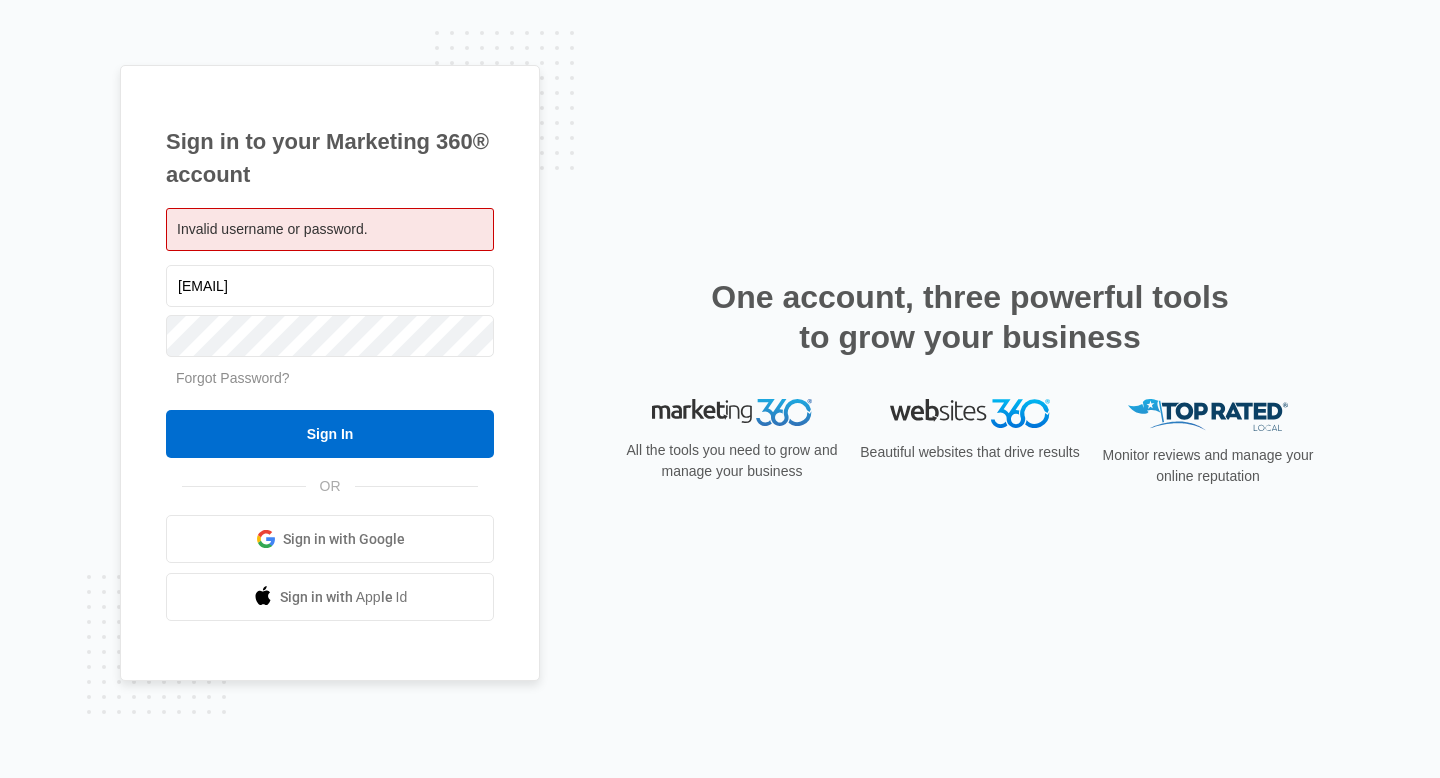 type on "[EMAIL]" 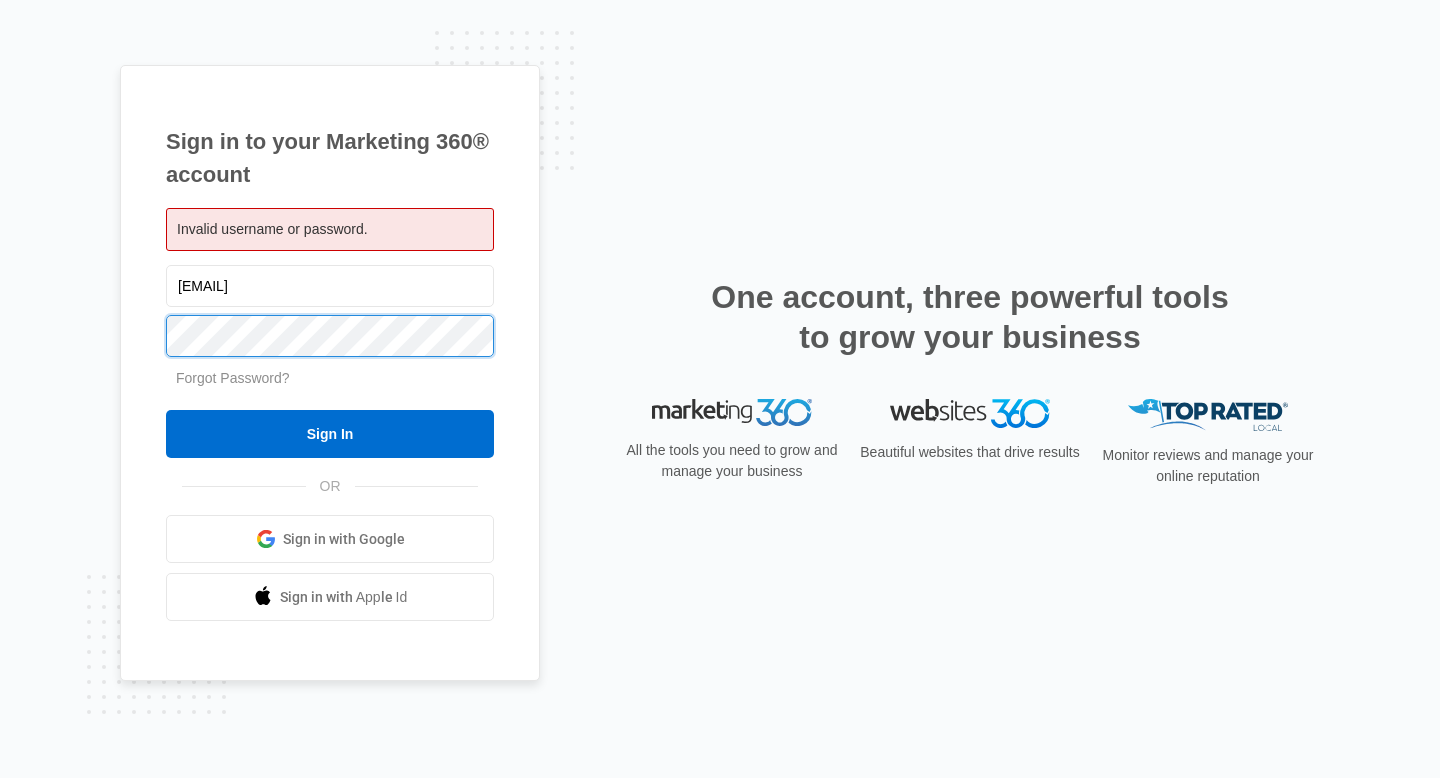 click on "Sign In" at bounding box center [330, 434] 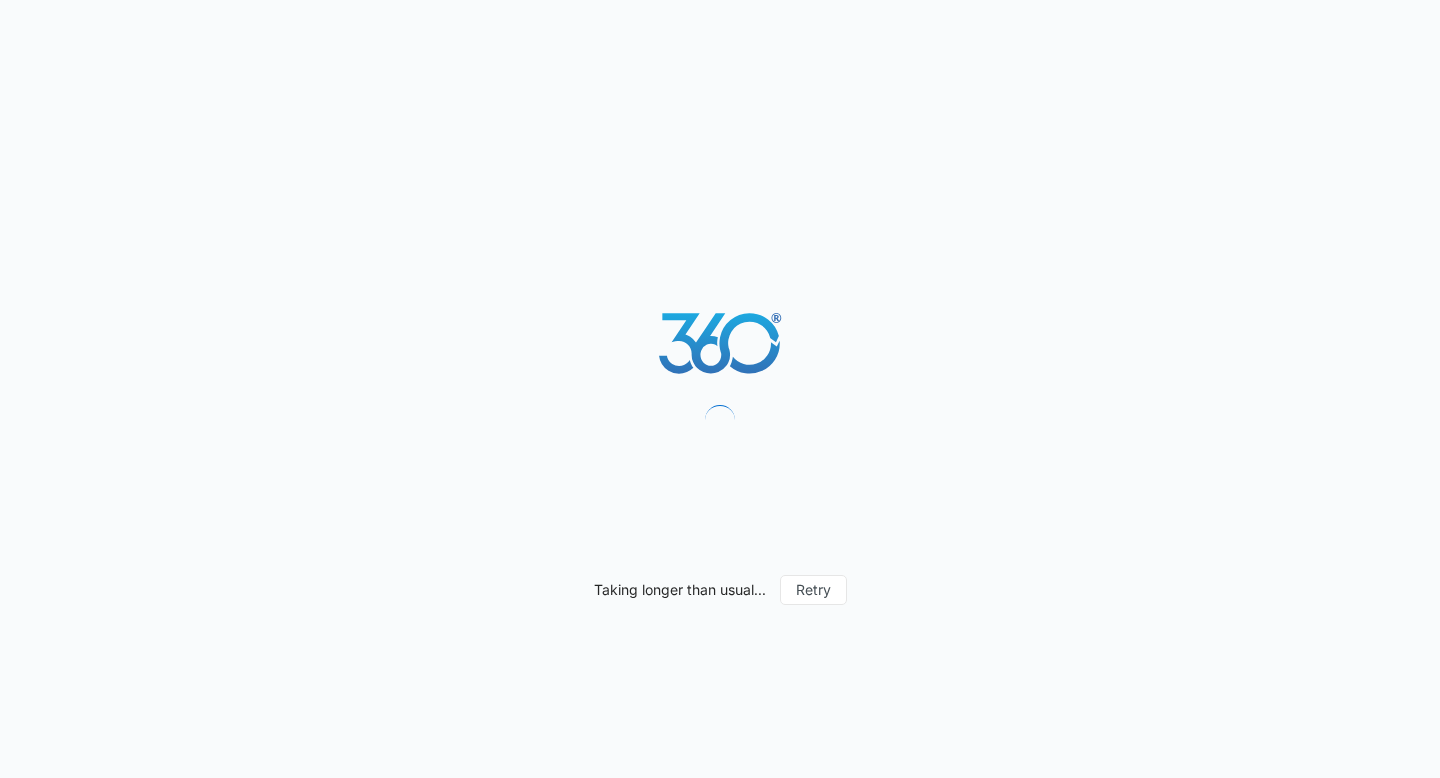 scroll, scrollTop: 0, scrollLeft: 0, axis: both 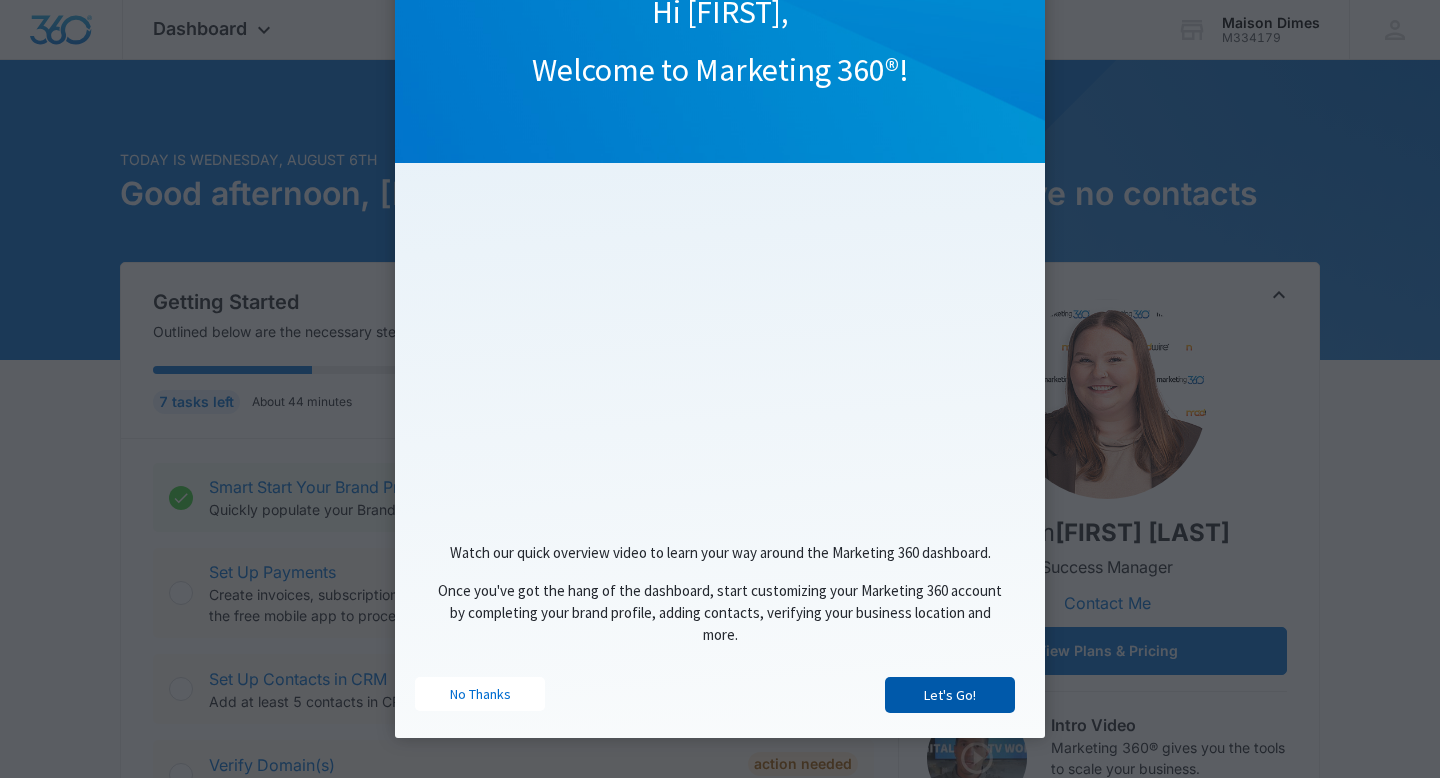 click on "Let's Go!" at bounding box center [950, 695] 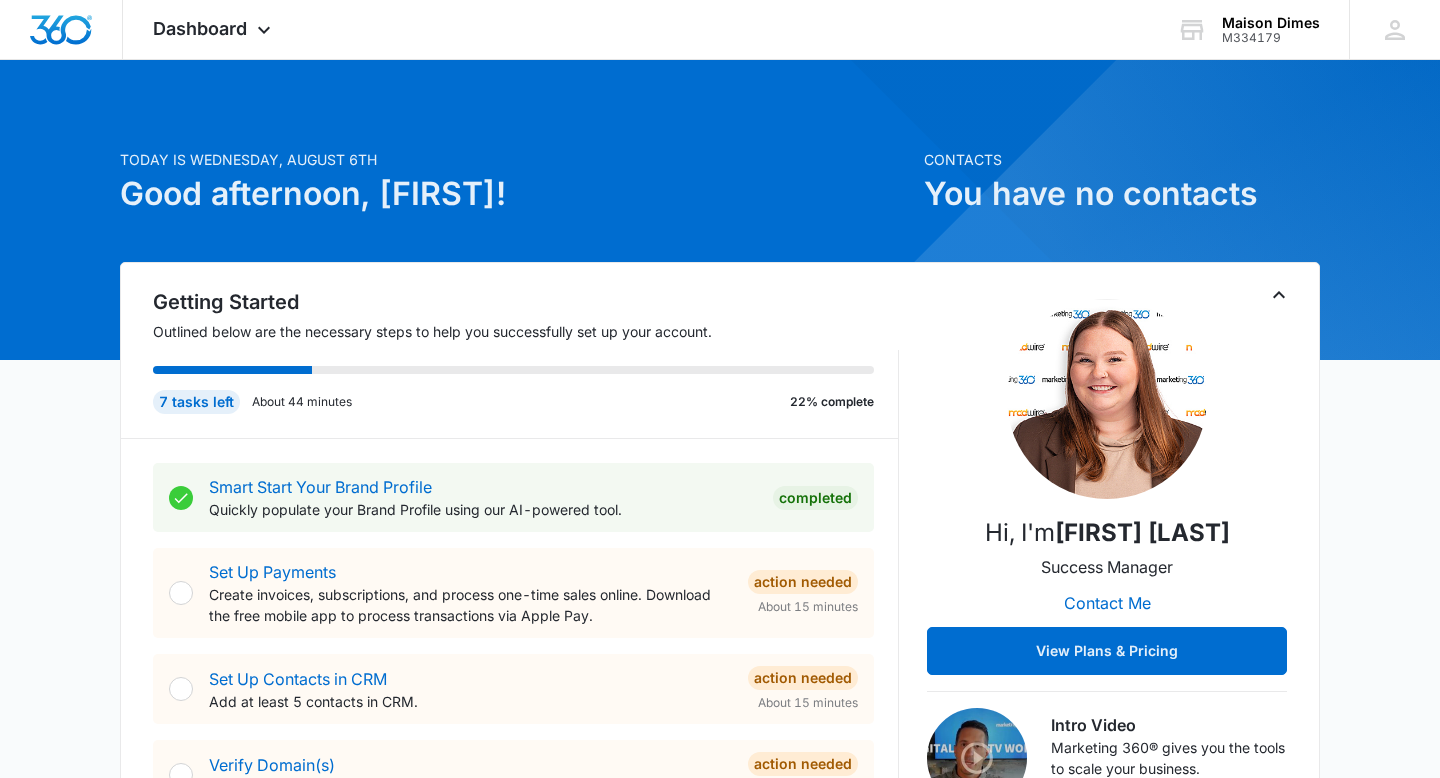 scroll, scrollTop: 0, scrollLeft: 0, axis: both 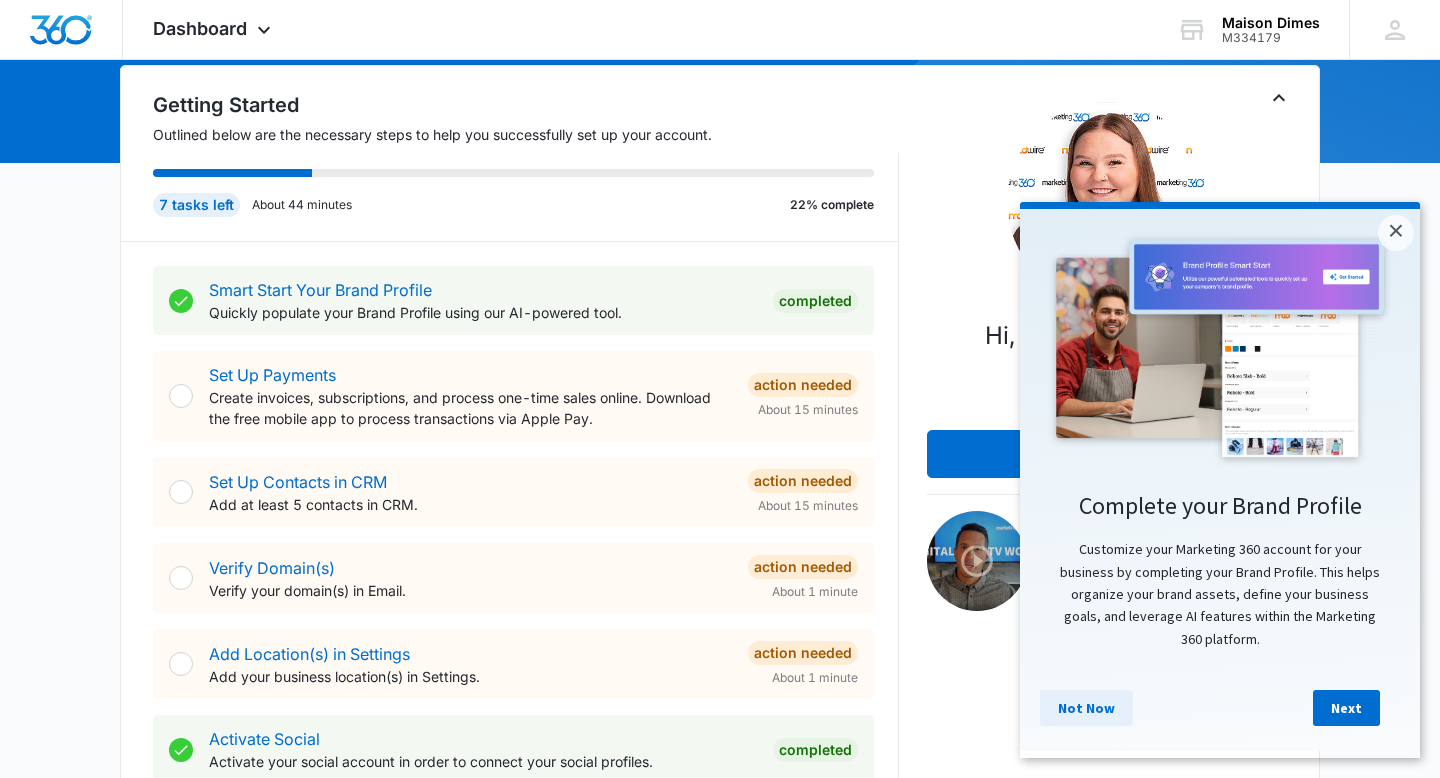 click on "Not Now" at bounding box center [1086, 708] 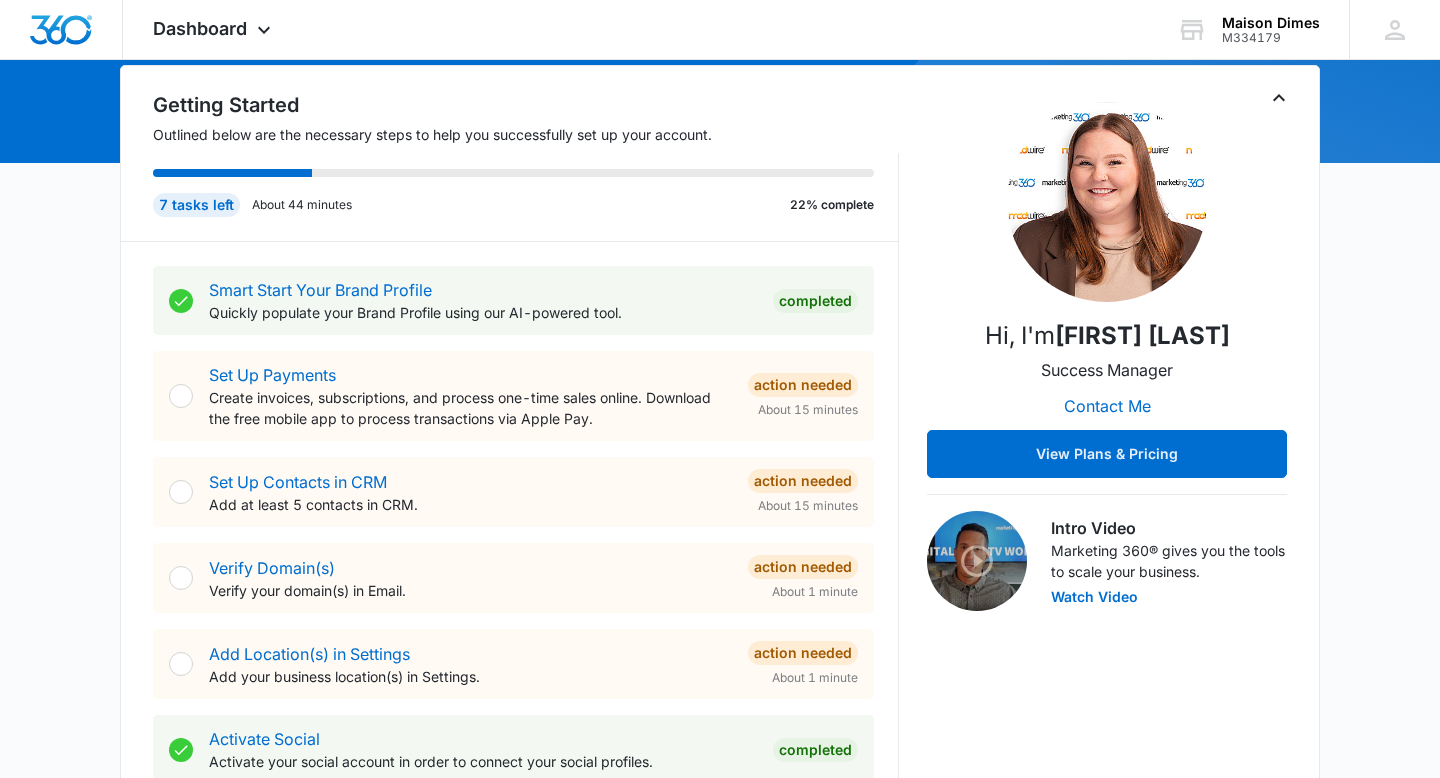 scroll, scrollTop: 317, scrollLeft: 0, axis: vertical 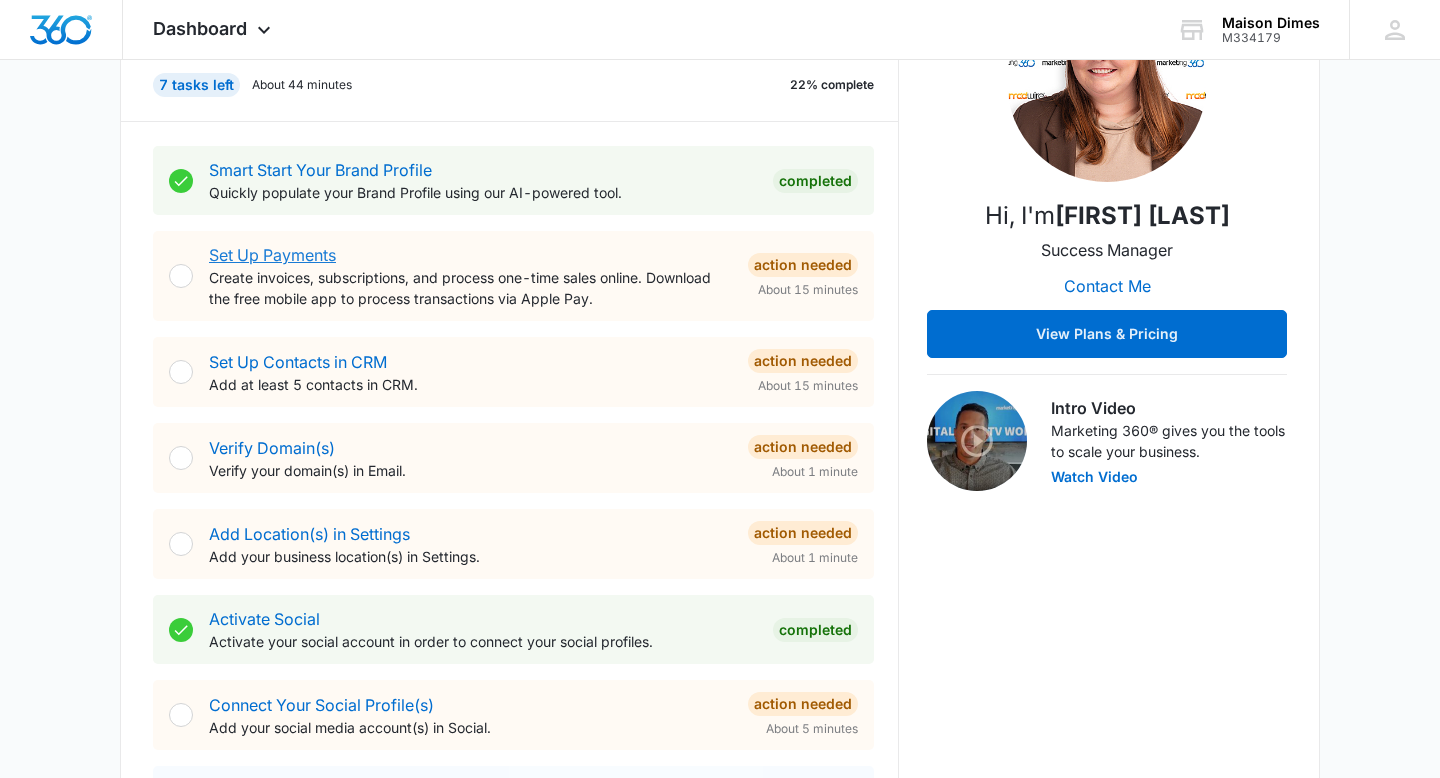 click on "Set Up Payments" at bounding box center [272, 255] 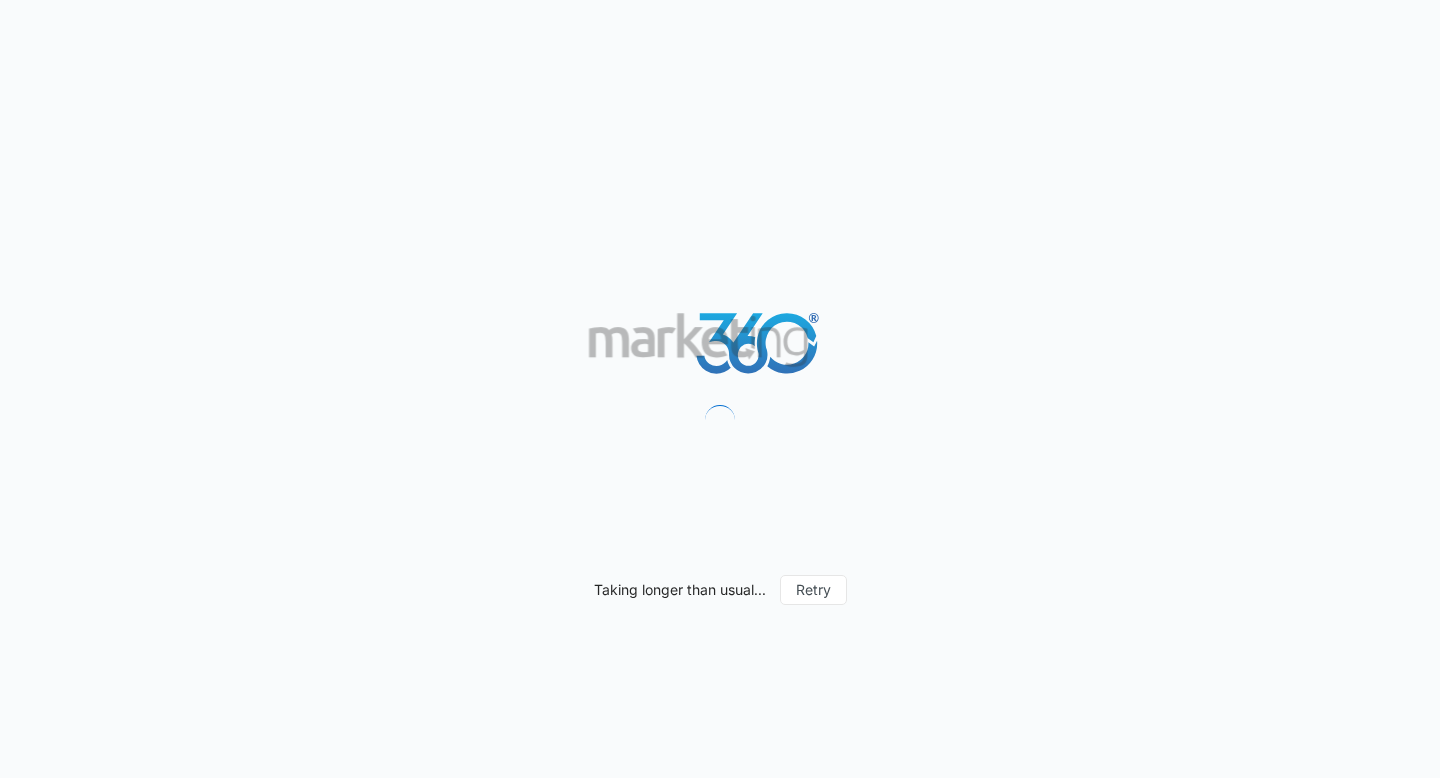 scroll, scrollTop: 0, scrollLeft: 0, axis: both 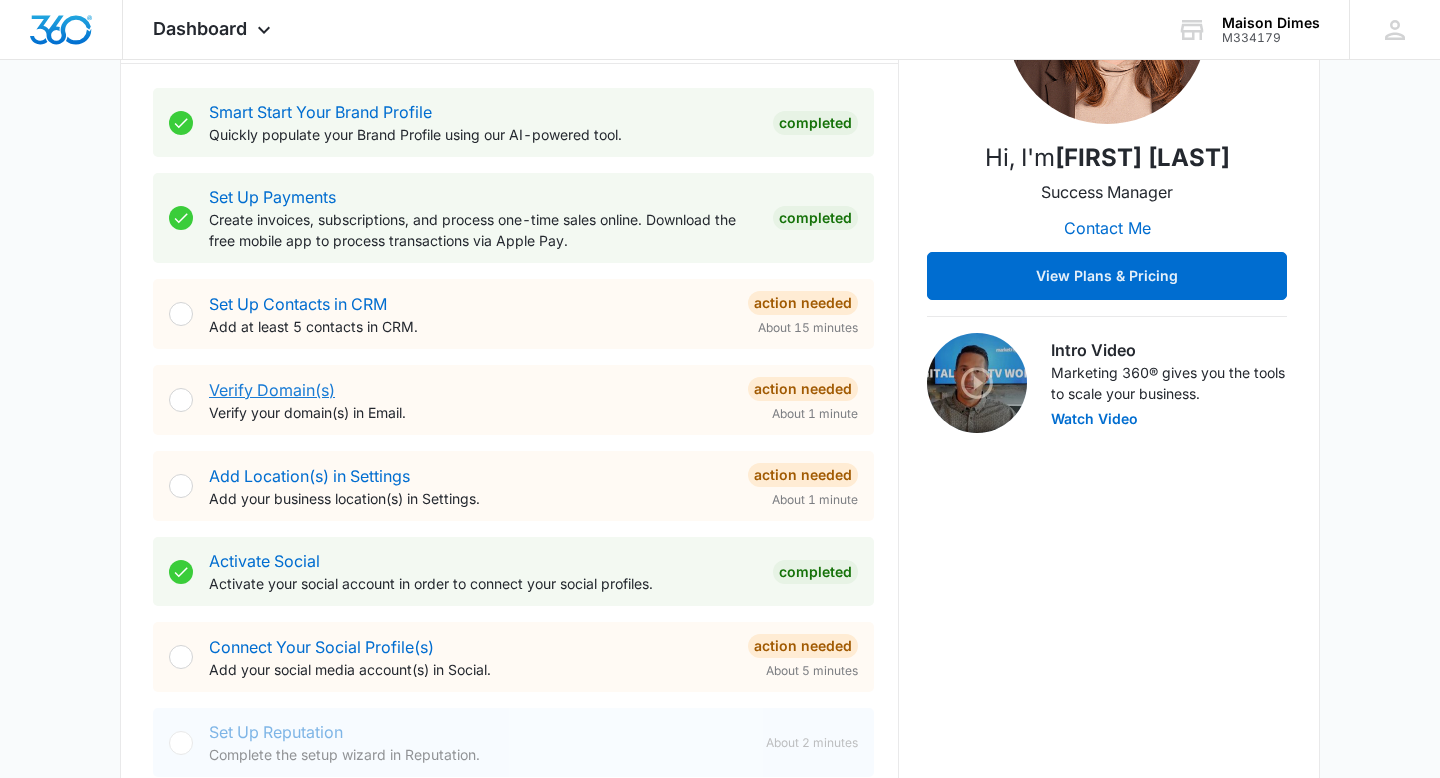 click on "Verify Domain(s)" at bounding box center (272, 390) 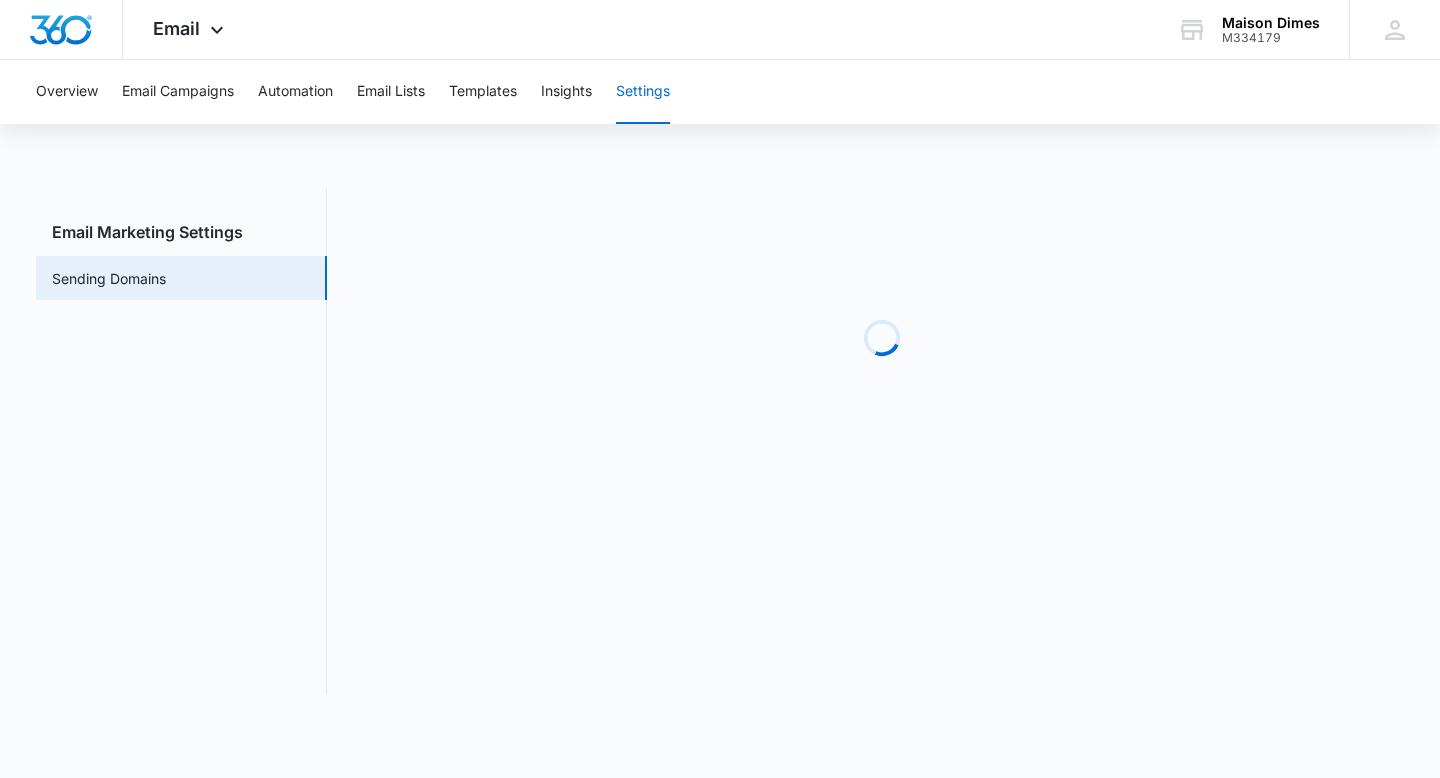scroll, scrollTop: 0, scrollLeft: 0, axis: both 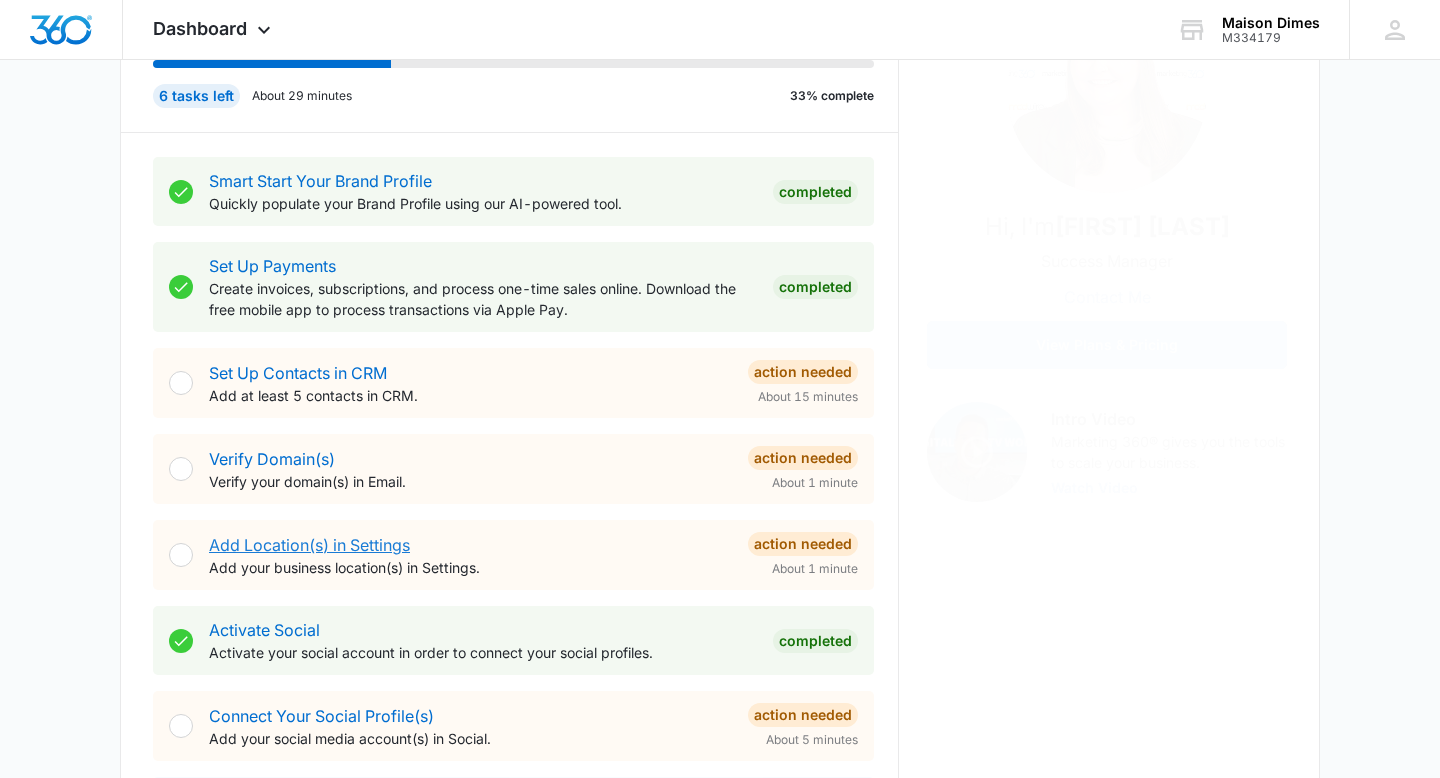 click on "Add Location(s) in Settings" at bounding box center (309, 545) 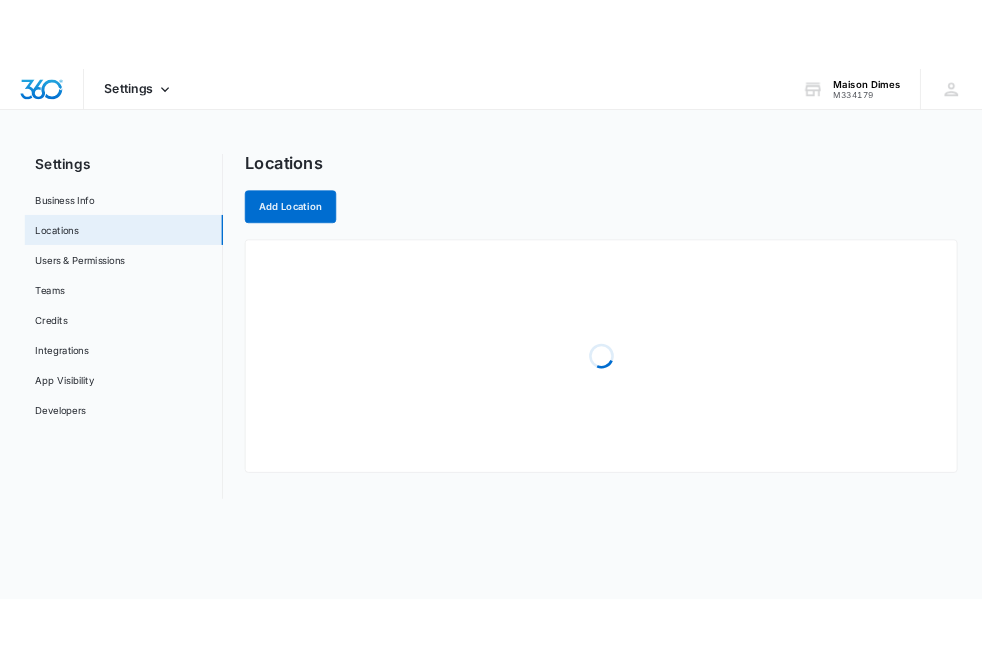 scroll, scrollTop: 0, scrollLeft: 0, axis: both 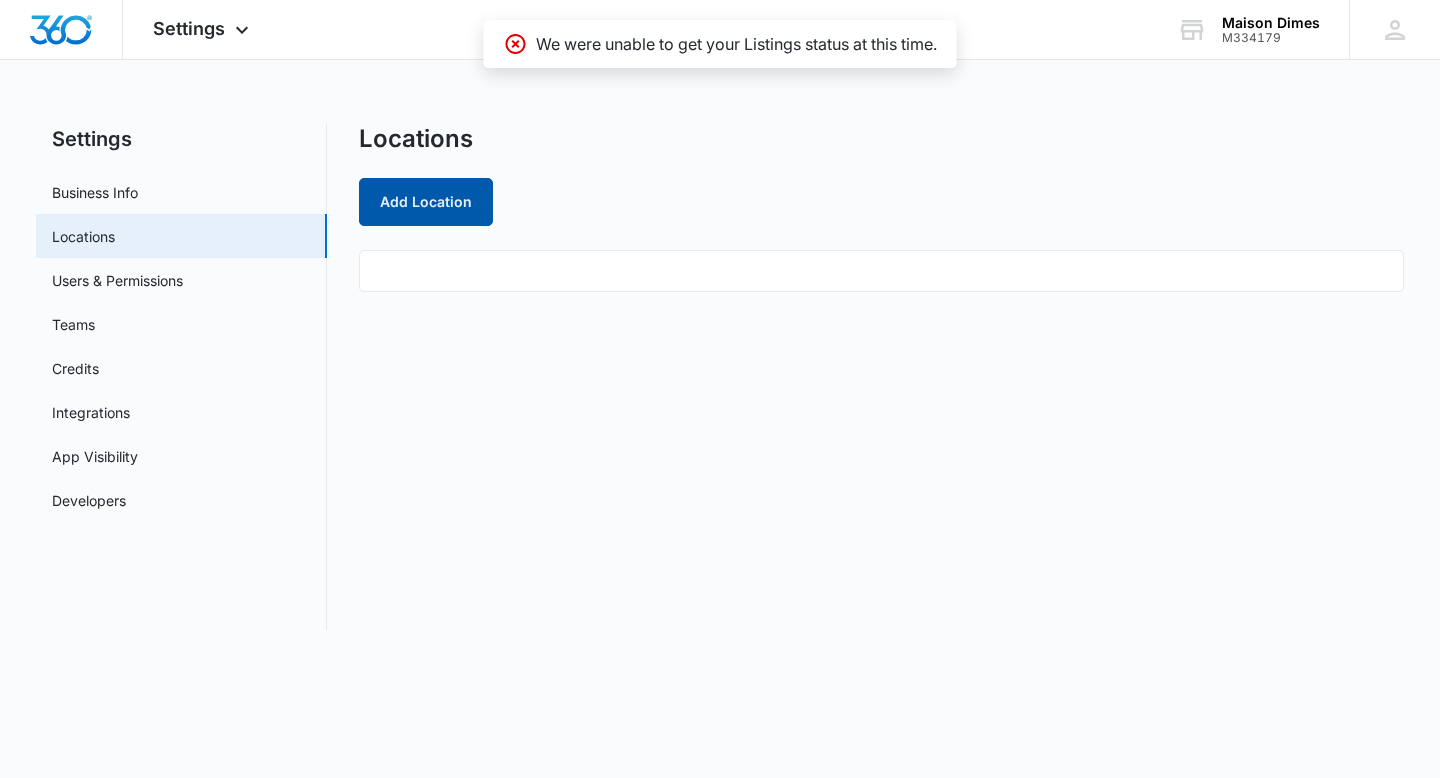 click on "Add Location" at bounding box center (426, 202) 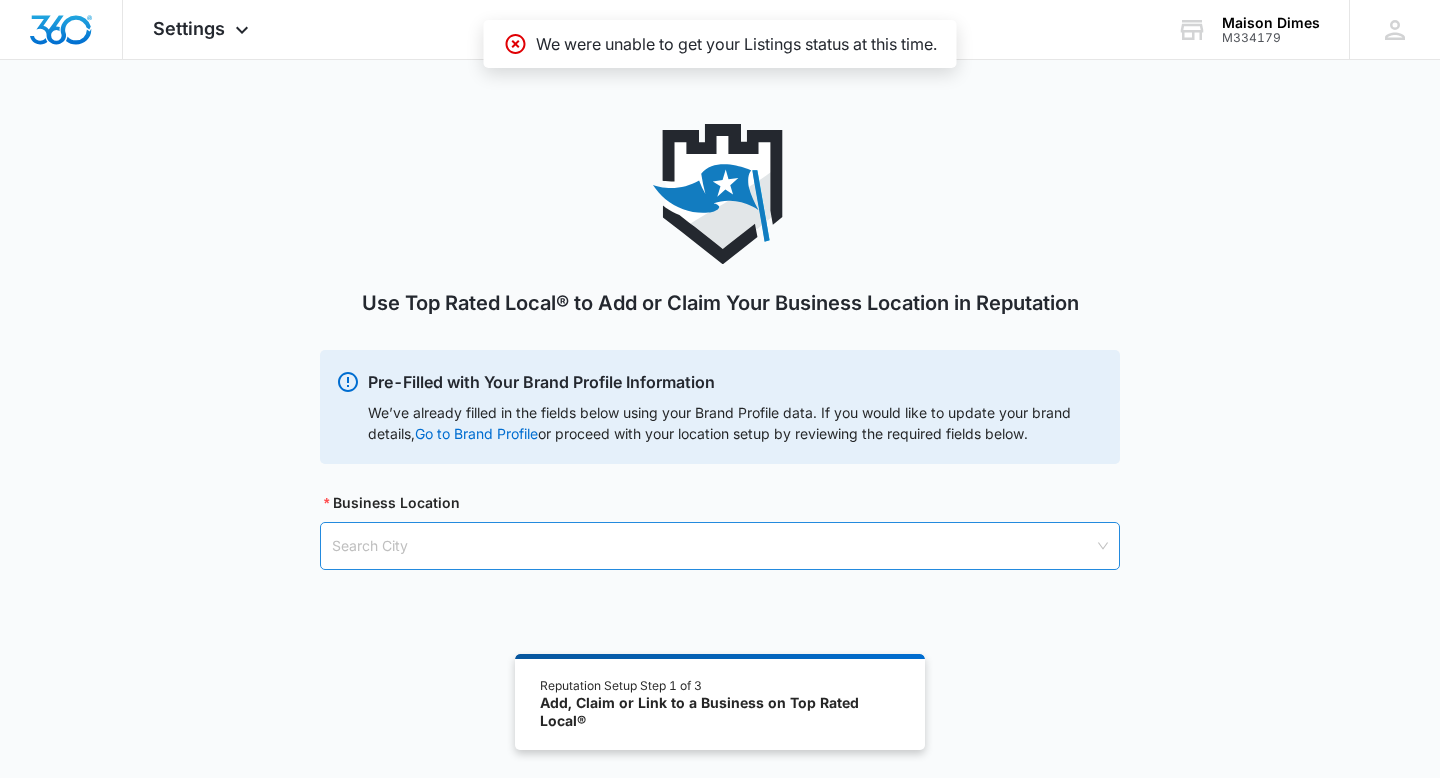 click at bounding box center [713, 546] 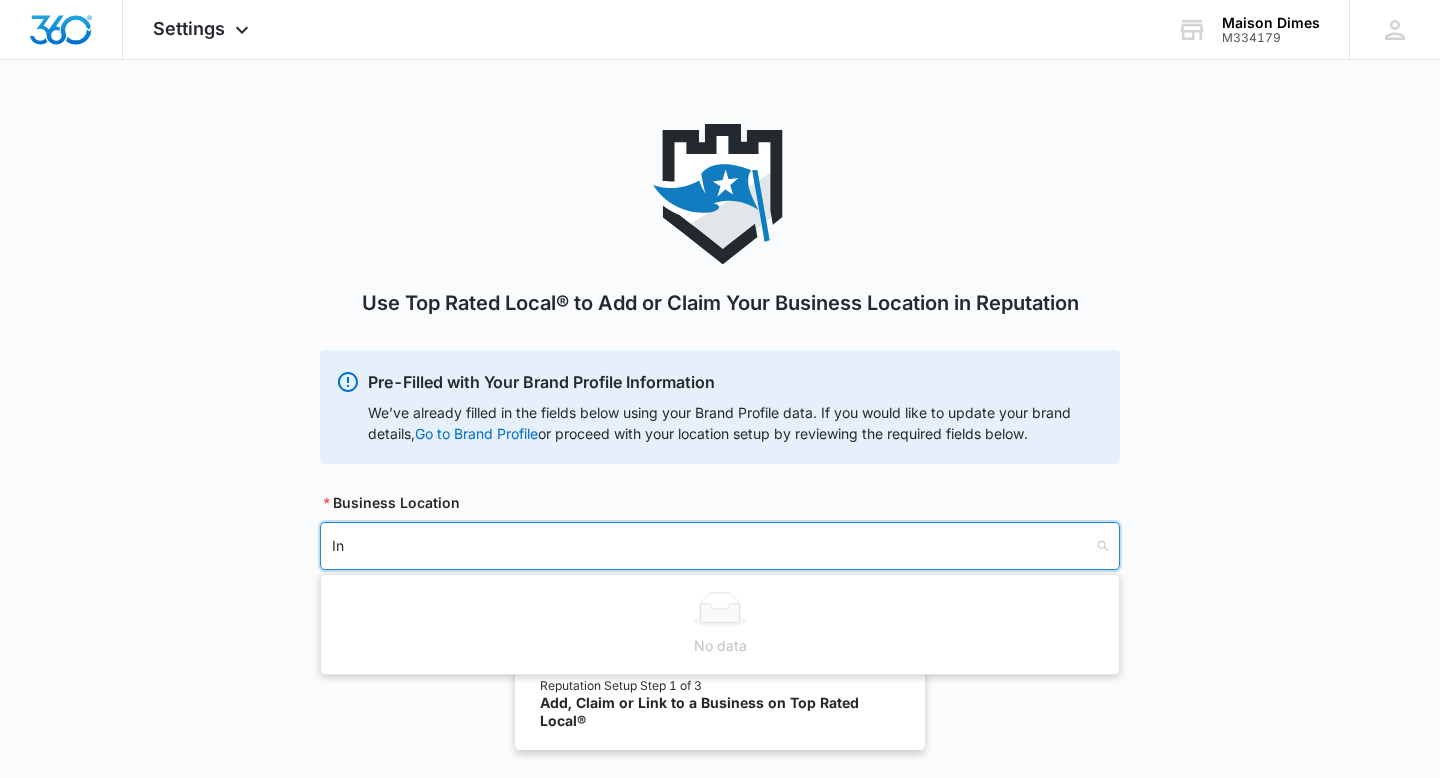 type on "I" 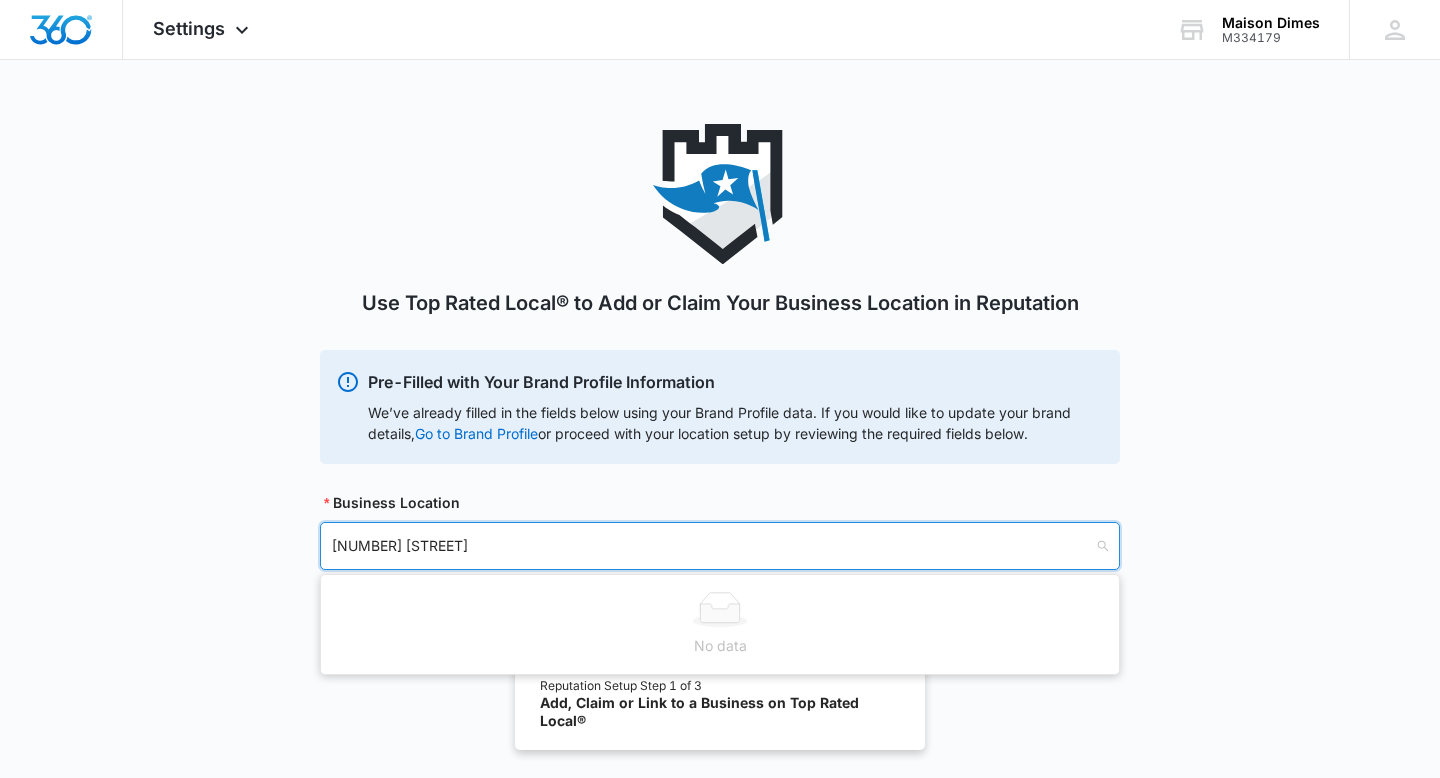 type on "1950 University Ave" 